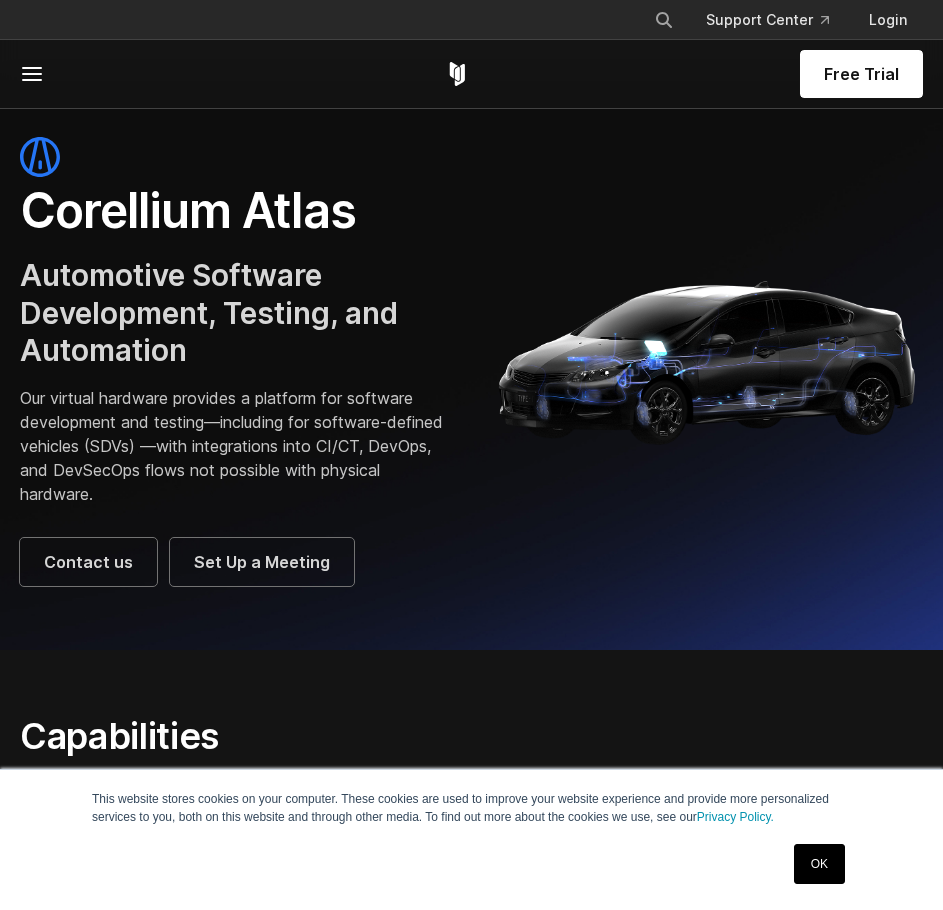 scroll, scrollTop: 0, scrollLeft: 0, axis: both 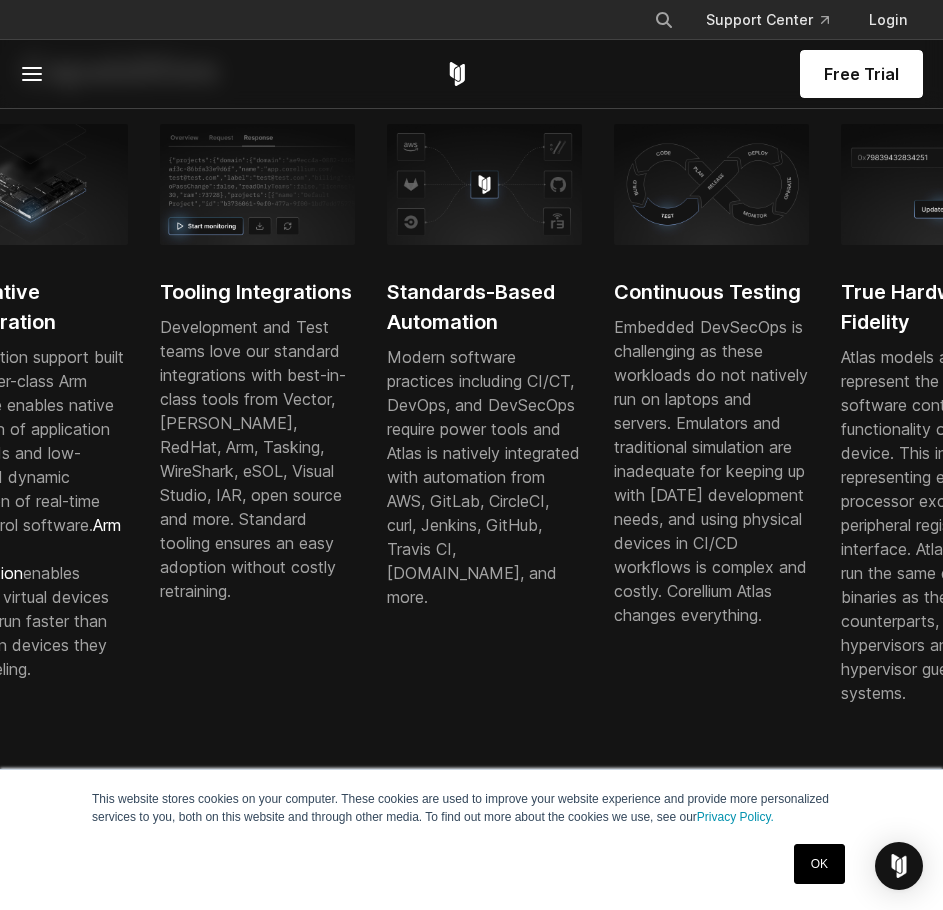 drag, startPoint x: 630, startPoint y: 553, endPoint x: 84, endPoint y: 498, distance: 548.7632 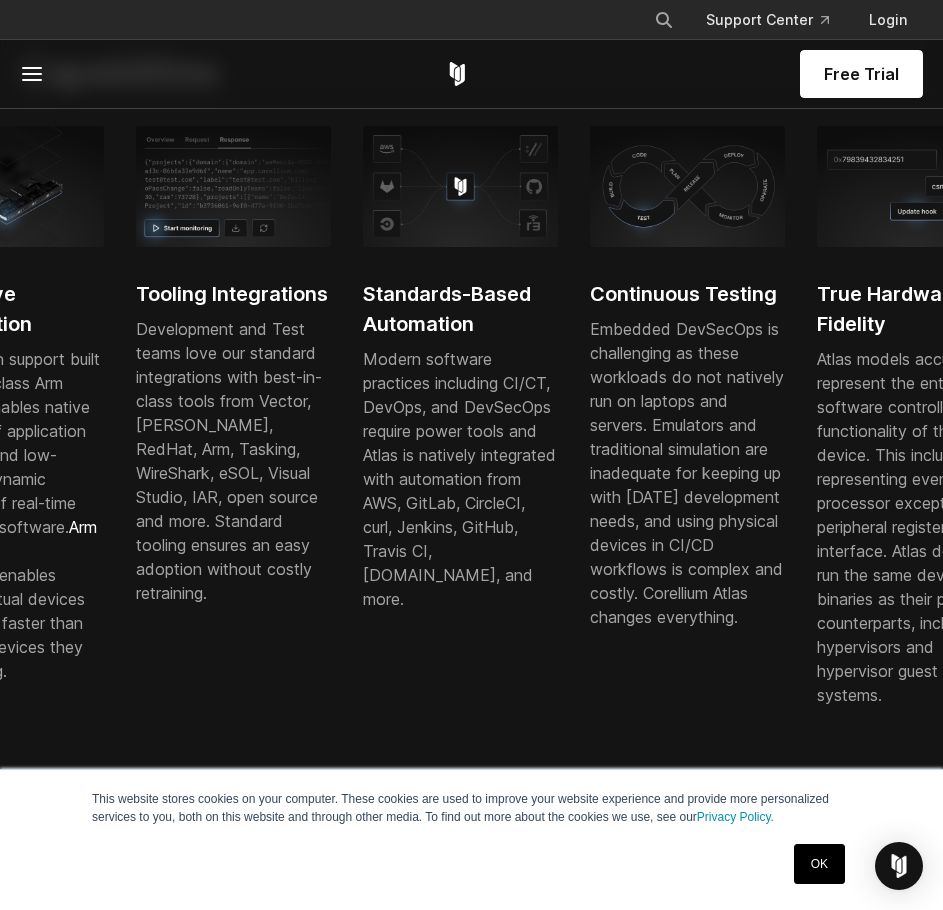 drag, startPoint x: 568, startPoint y: 525, endPoint x: 104, endPoint y: 520, distance: 464.02695 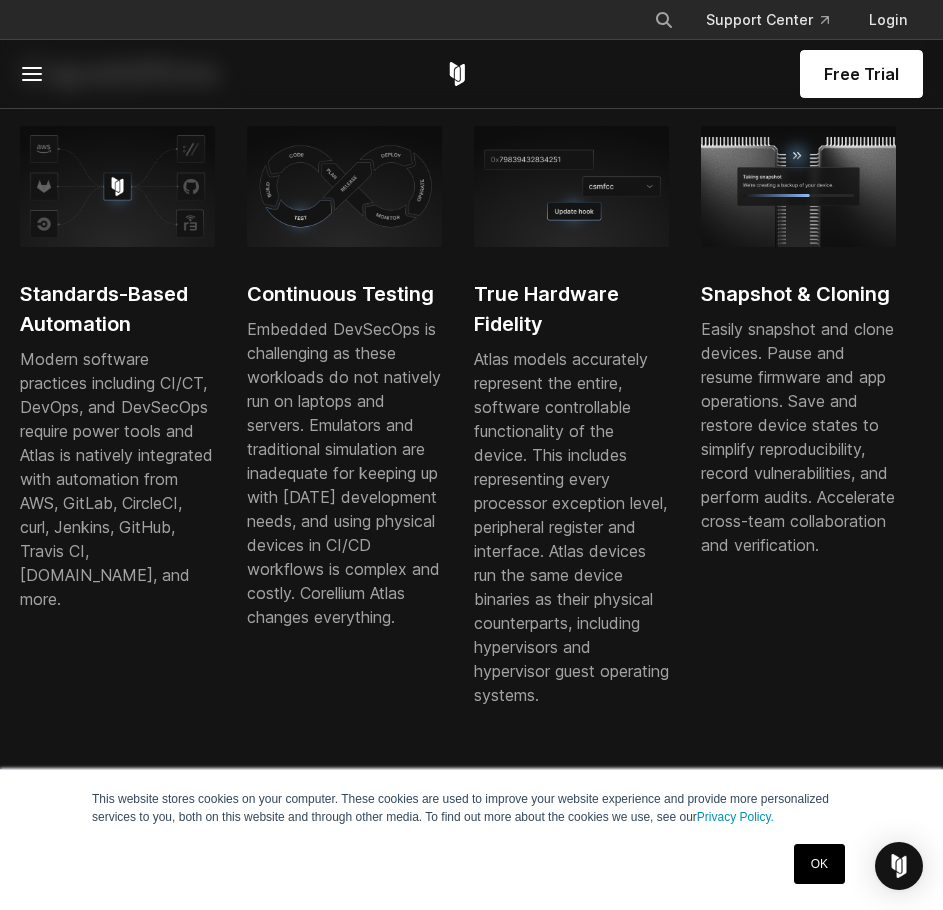 drag, startPoint x: 216, startPoint y: 511, endPoint x: -99, endPoint y: 502, distance: 315.12854 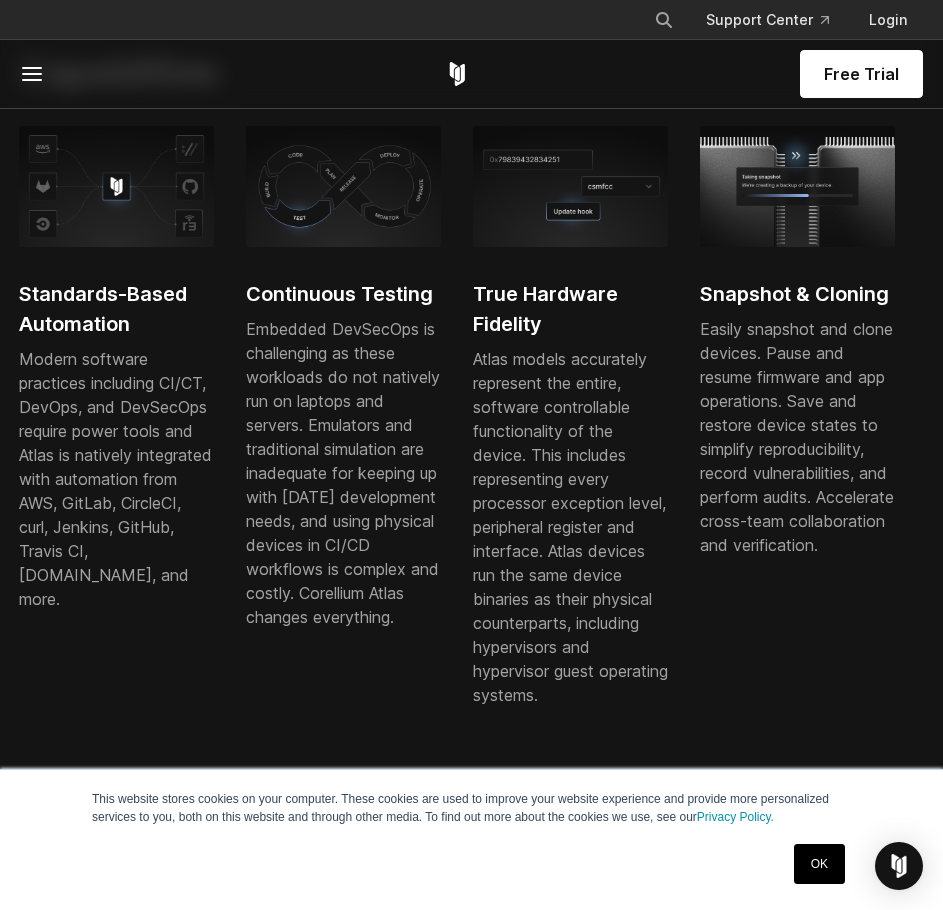 drag, startPoint x: 677, startPoint y: 478, endPoint x: -22, endPoint y: 500, distance: 699.3461 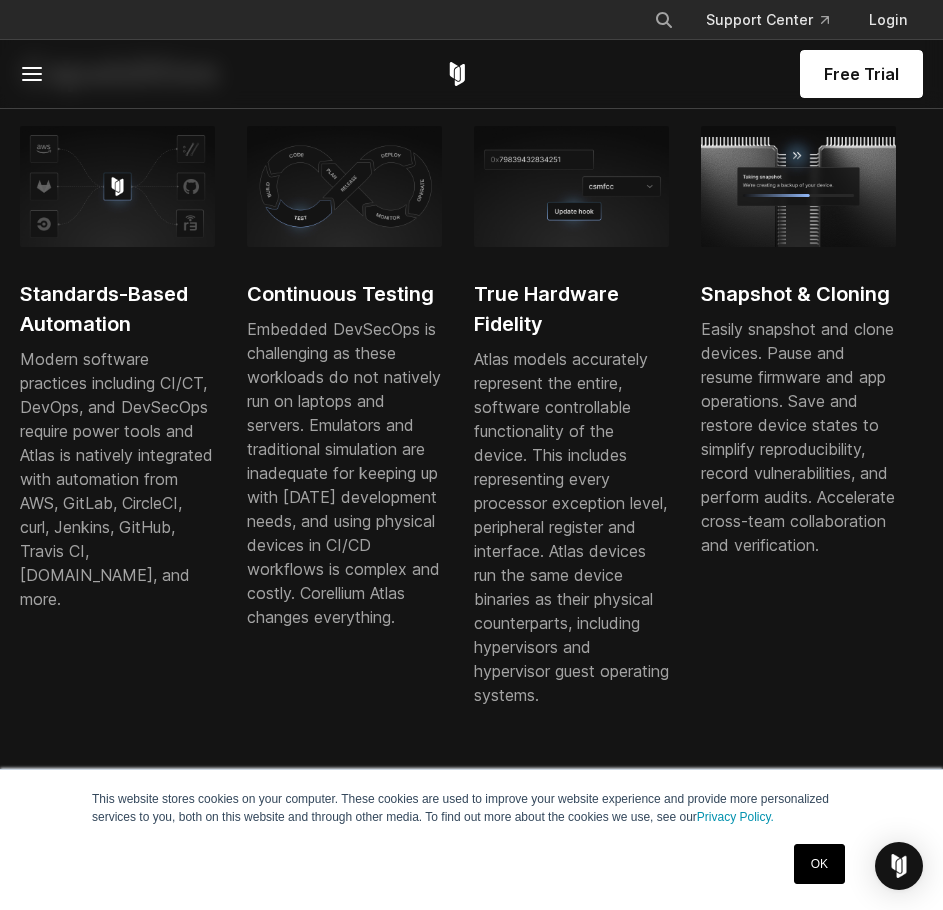 scroll, scrollTop: 0, scrollLeft: 0, axis: both 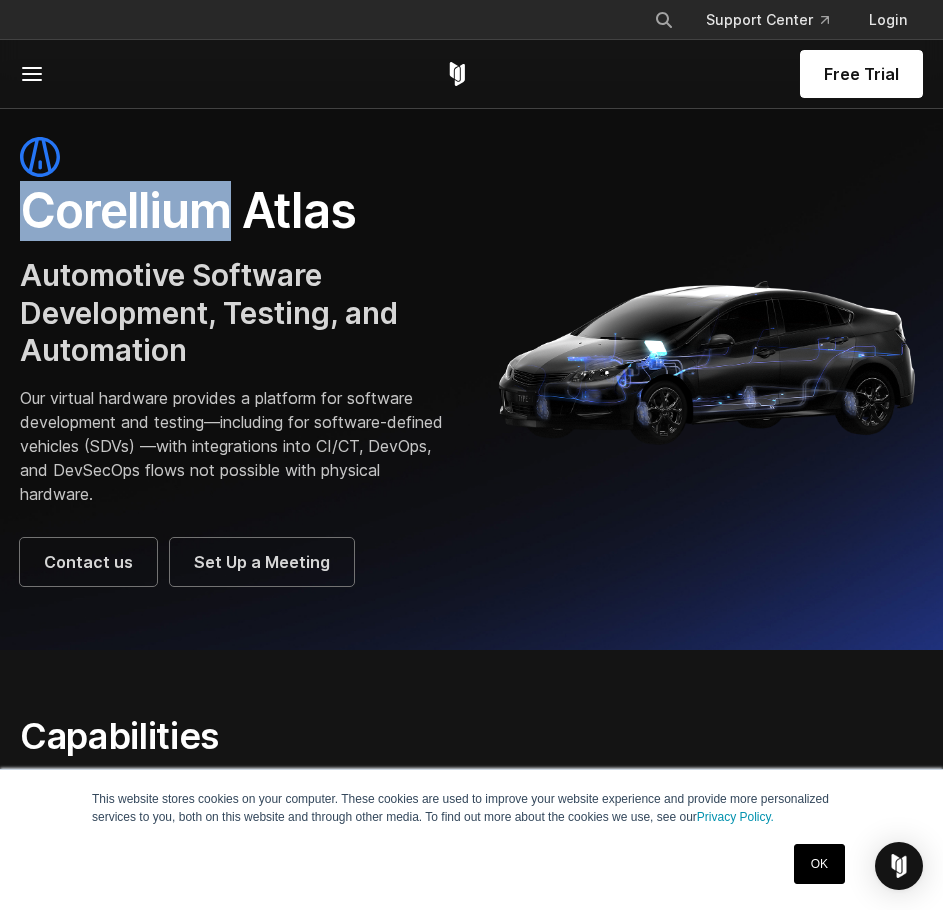 drag, startPoint x: 80, startPoint y: 200, endPoint x: 231, endPoint y: 209, distance: 151.26797 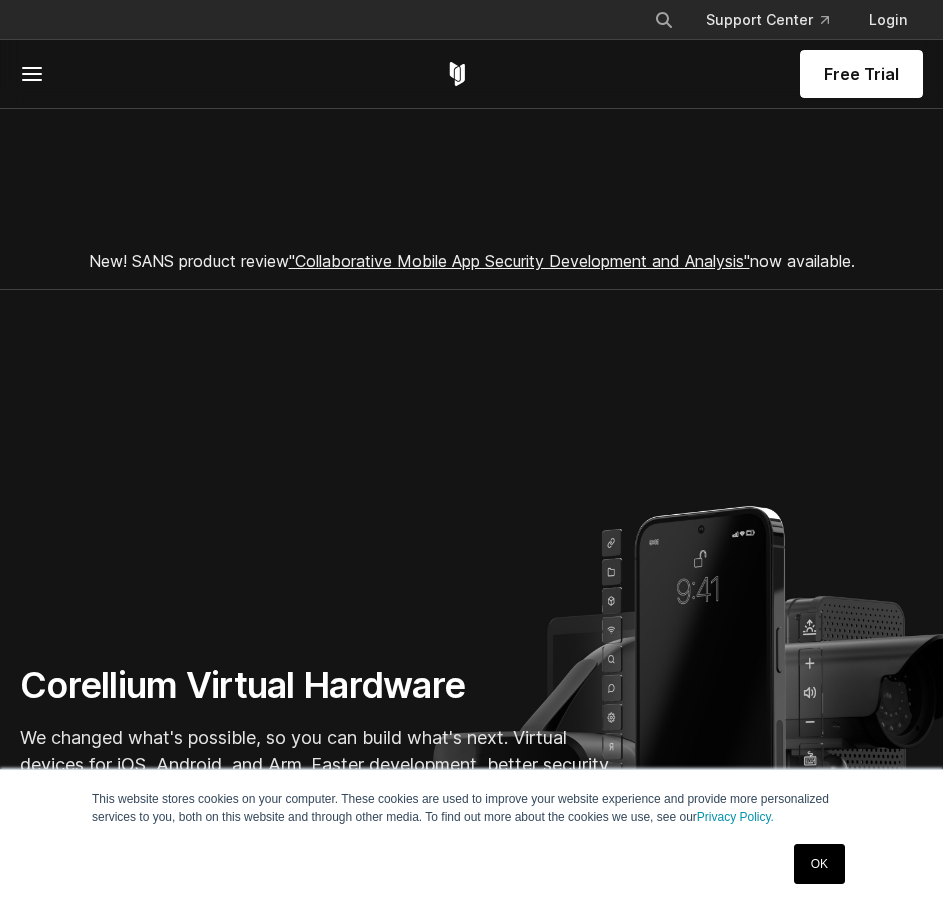 scroll, scrollTop: 0, scrollLeft: 0, axis: both 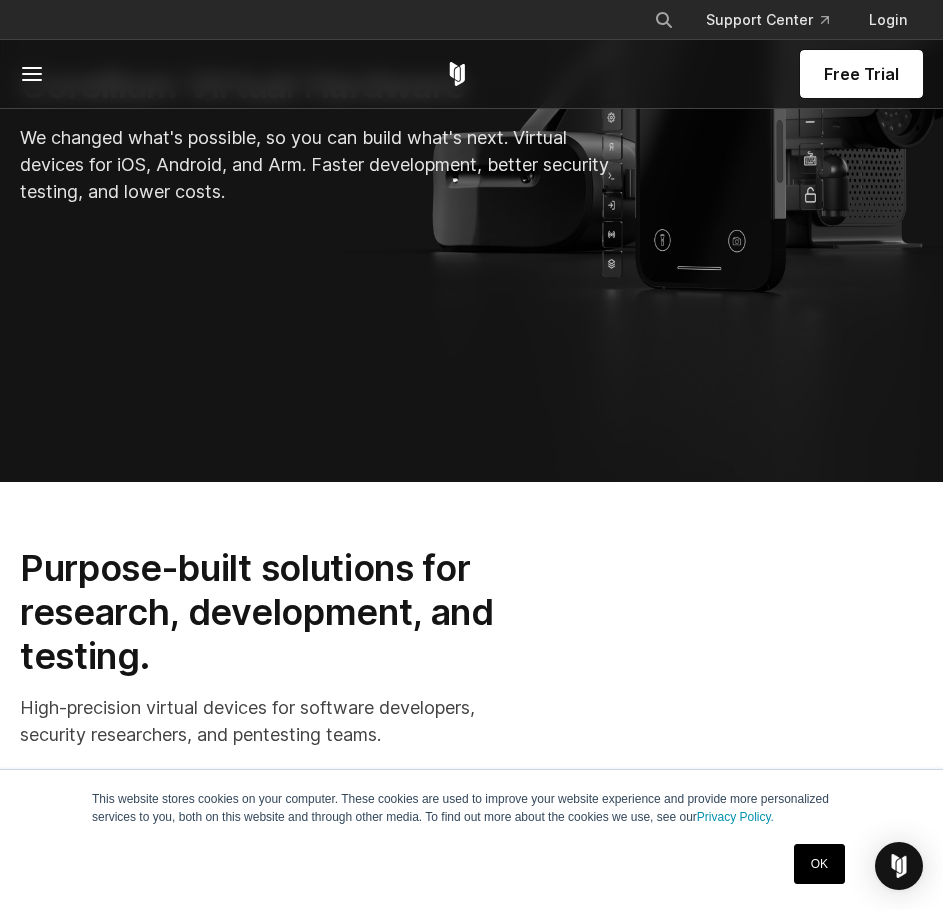 click on "Purpose-built solutions for research, development, and testing.
High-precision virtual devices for software developers, security researchers, and pentesting teams." at bounding box center (471, 655) 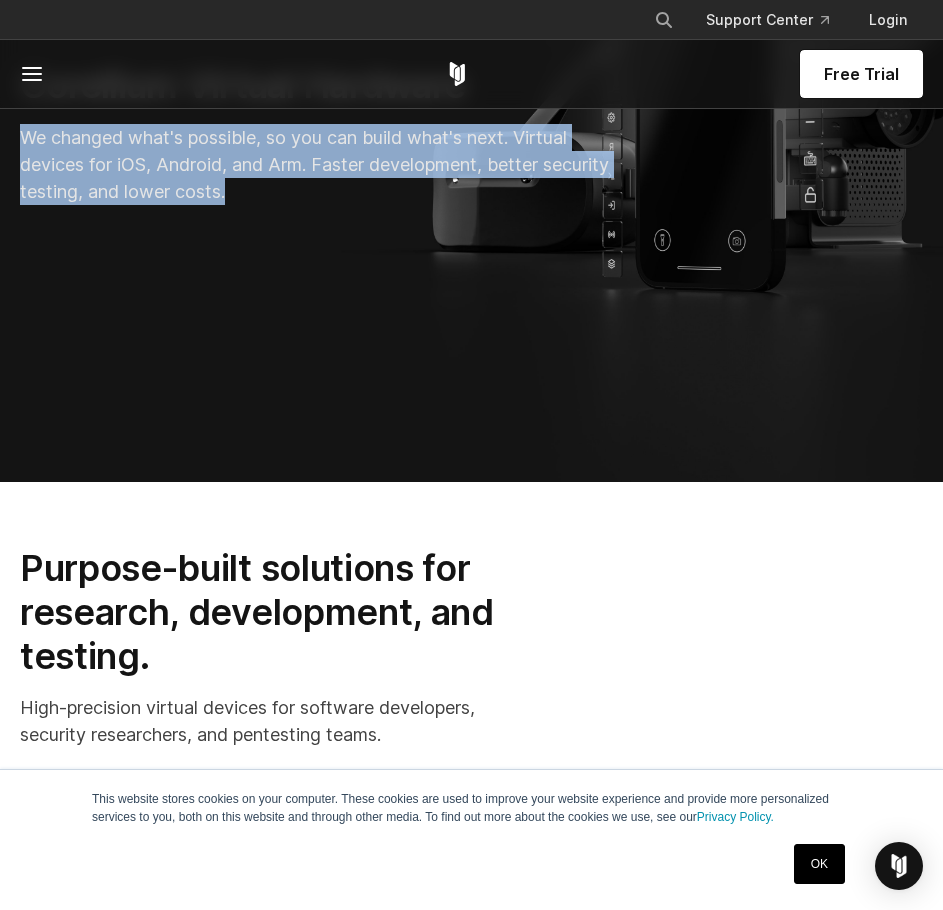 drag, startPoint x: 345, startPoint y: 185, endPoint x: -49, endPoint y: 135, distance: 397.1599 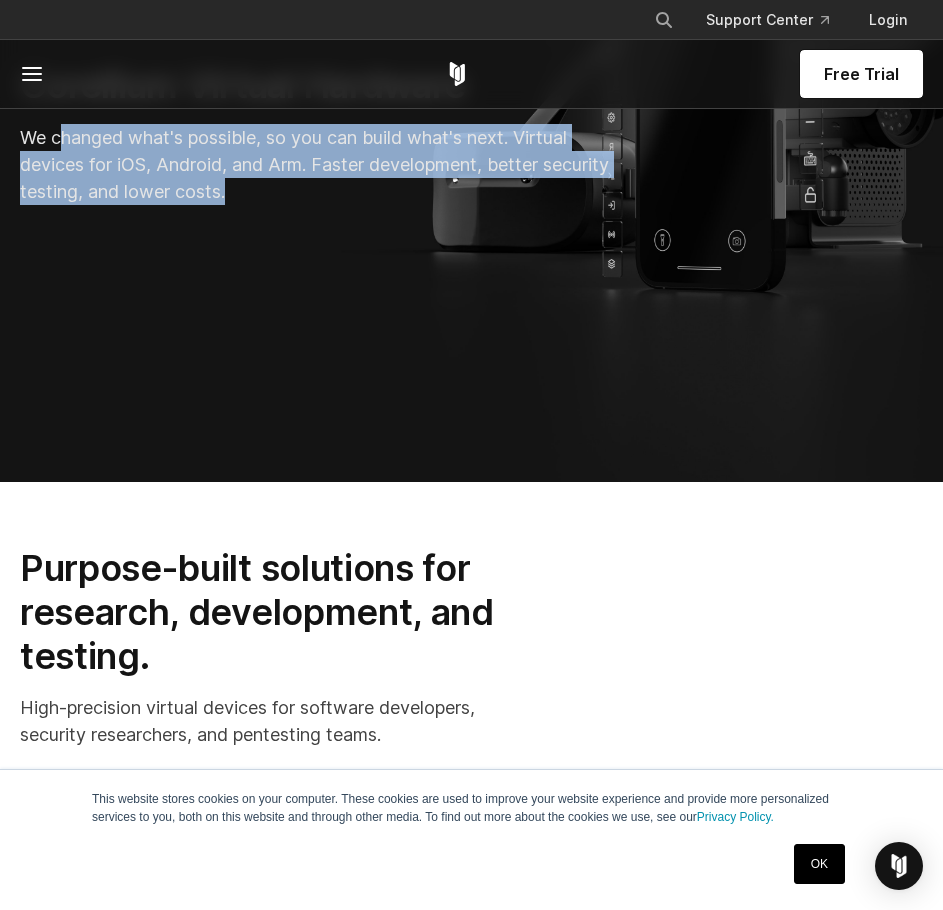 drag, startPoint x: 27, startPoint y: 111, endPoint x: 7, endPoint y: 109, distance: 20.09975 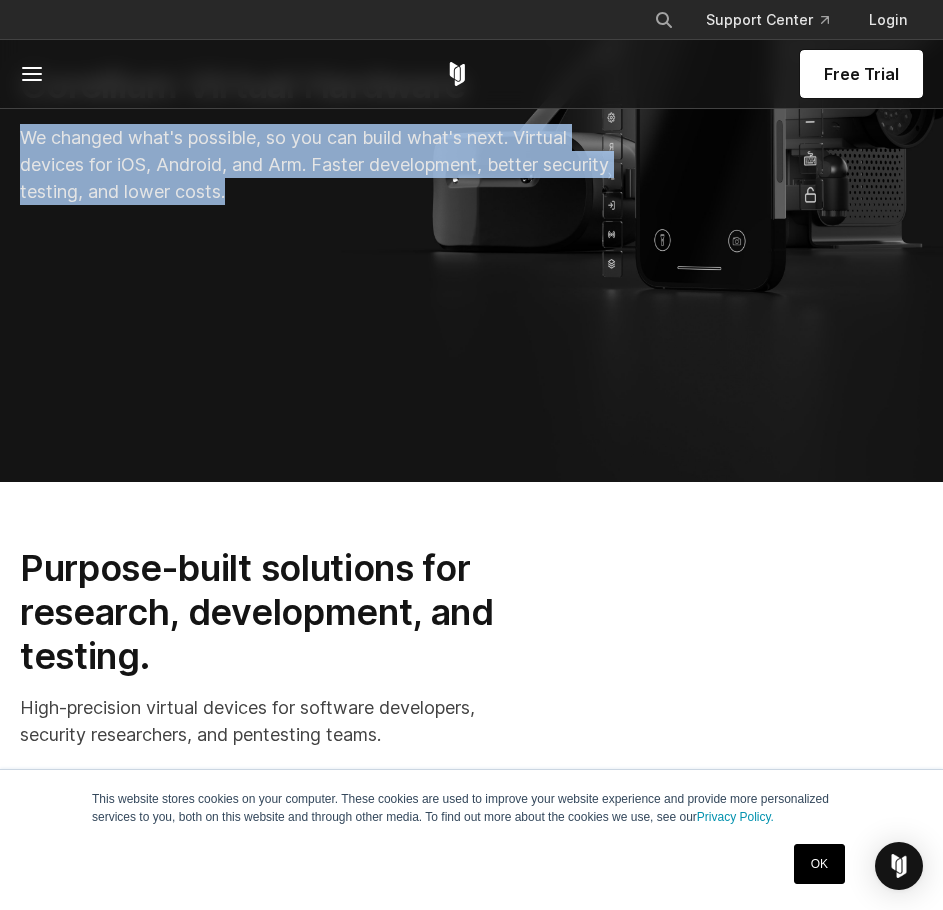 click on "Corellium Virtual Hardware
We changed what's possible, so you can build what's next. Virtual devices for iOS, Android, and Arm. Faster development, better security testing, and lower costs." at bounding box center [471, 86] 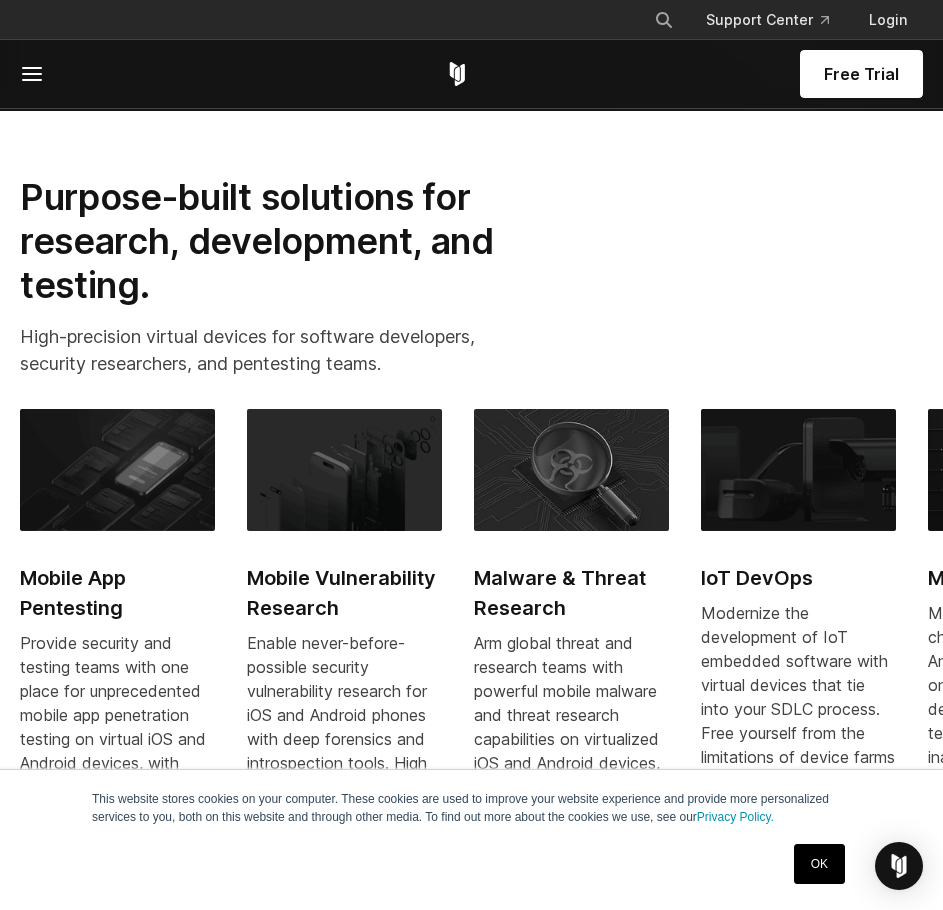 scroll, scrollTop: 1000, scrollLeft: 0, axis: vertical 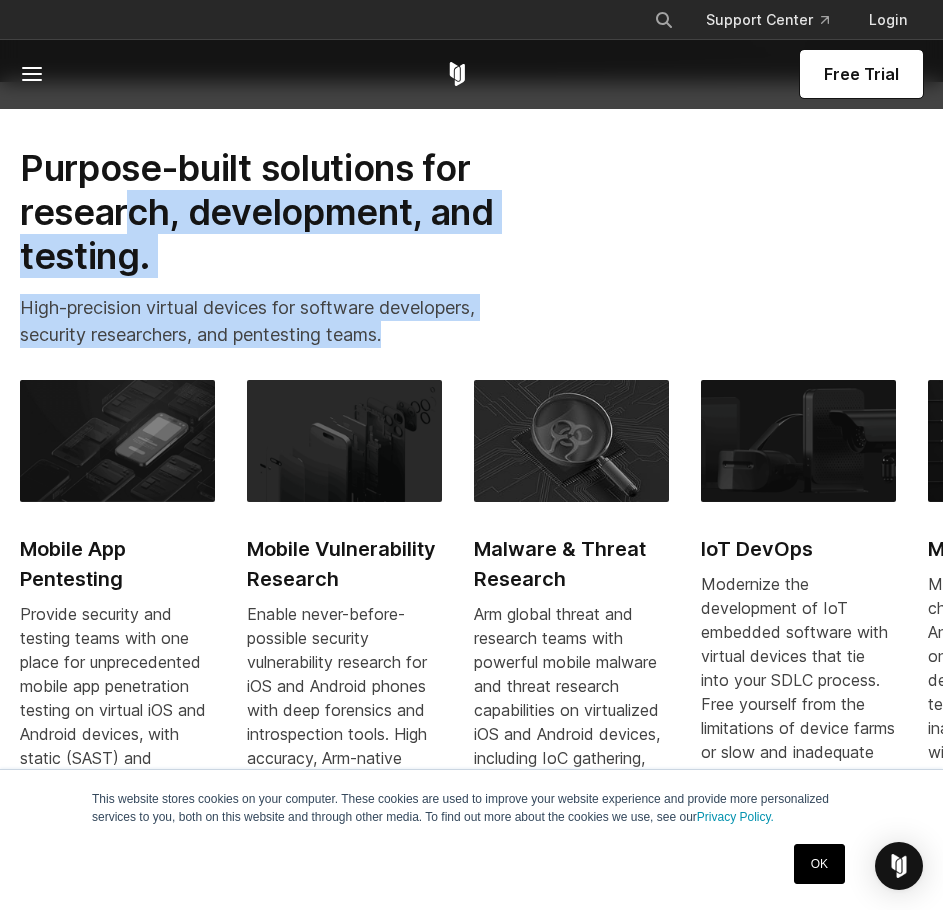 drag, startPoint x: 198, startPoint y: 225, endPoint x: 453, endPoint y: 347, distance: 282.6818 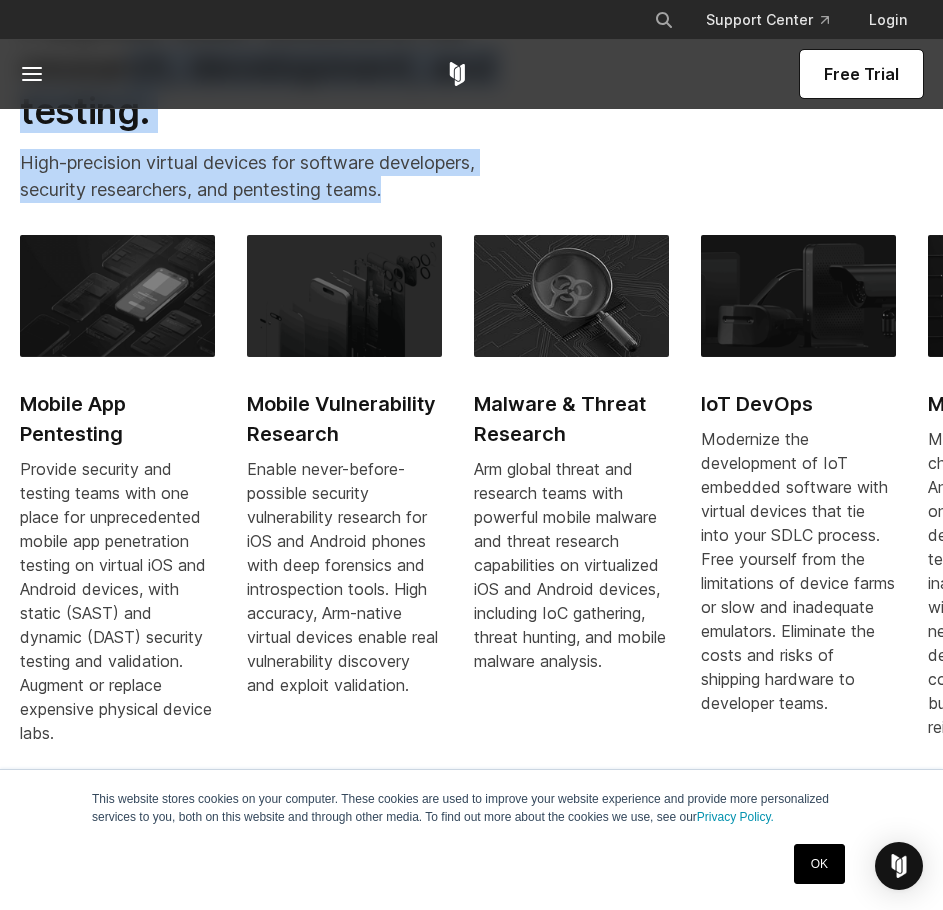 scroll, scrollTop: 1200, scrollLeft: 0, axis: vertical 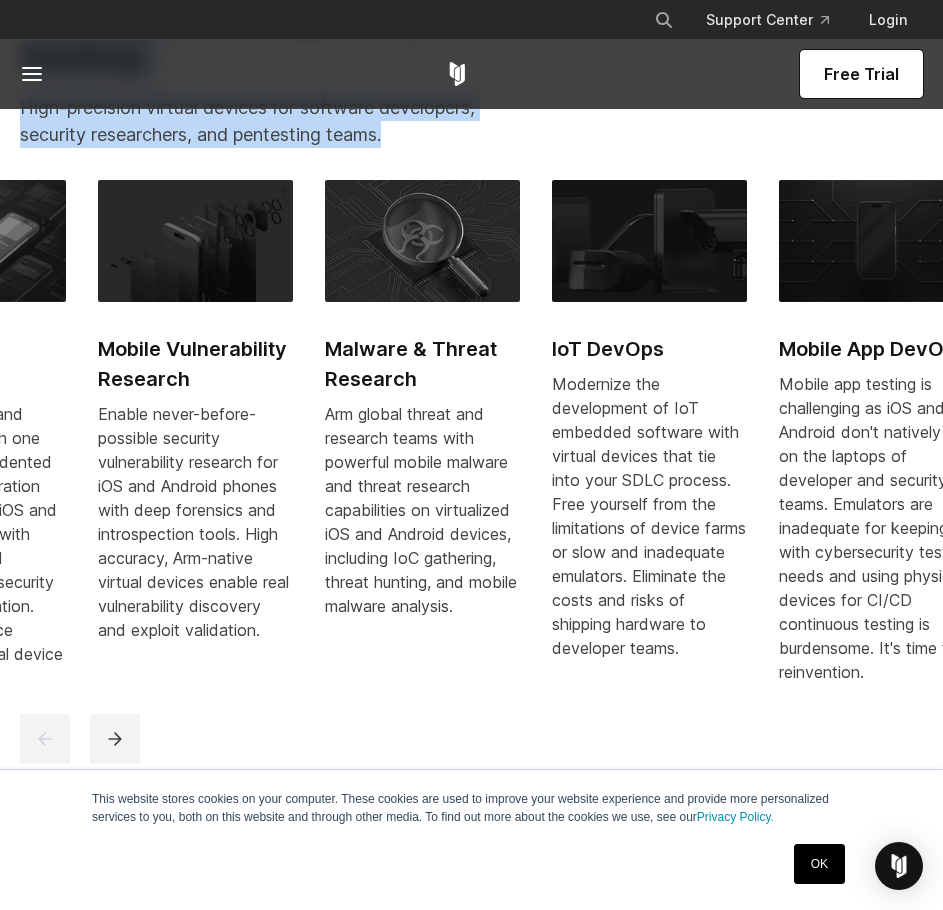 drag, startPoint x: 795, startPoint y: 562, endPoint x: -11, endPoint y: 565, distance: 806.00555 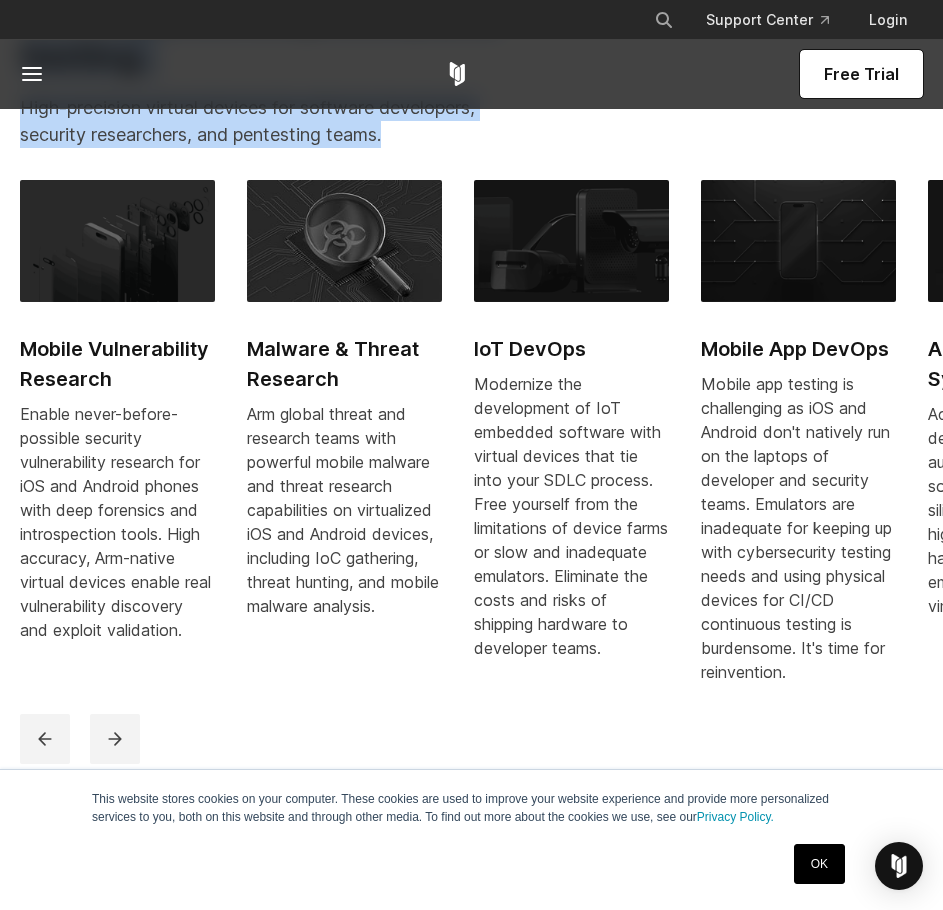 drag, startPoint x: 791, startPoint y: 548, endPoint x: -172, endPoint y: 493, distance: 964.56934 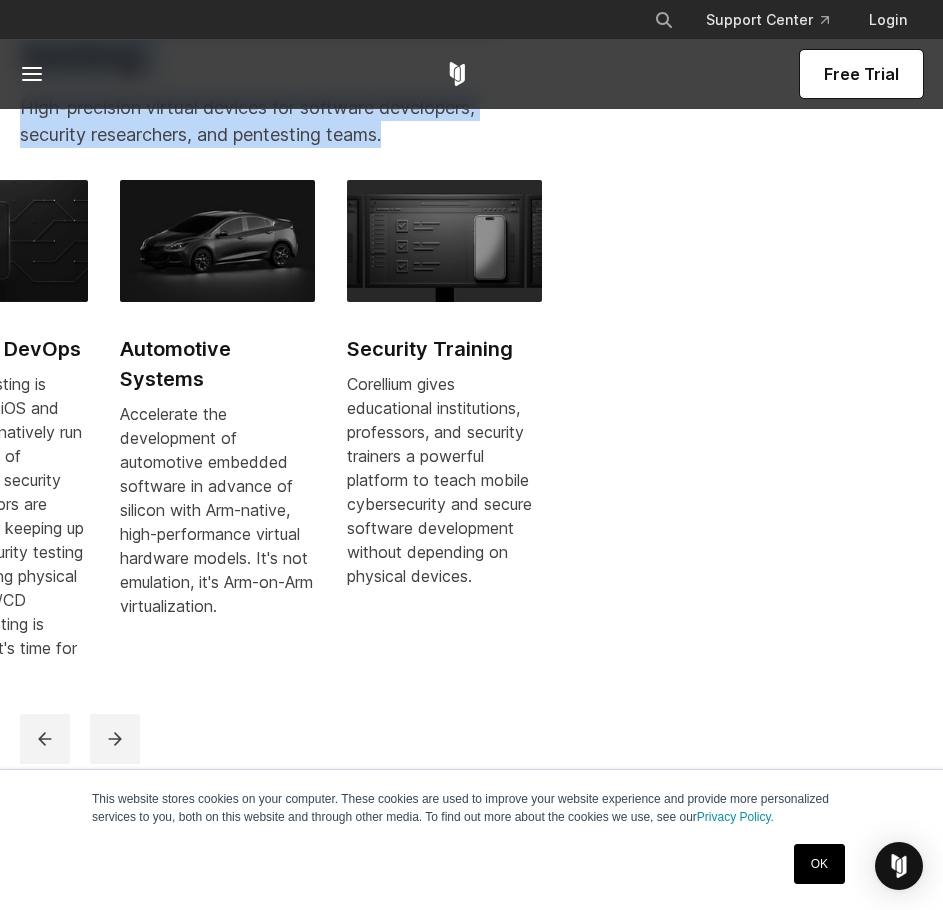 drag, startPoint x: 538, startPoint y: 543, endPoint x: 134, endPoint y: 554, distance: 404.14972 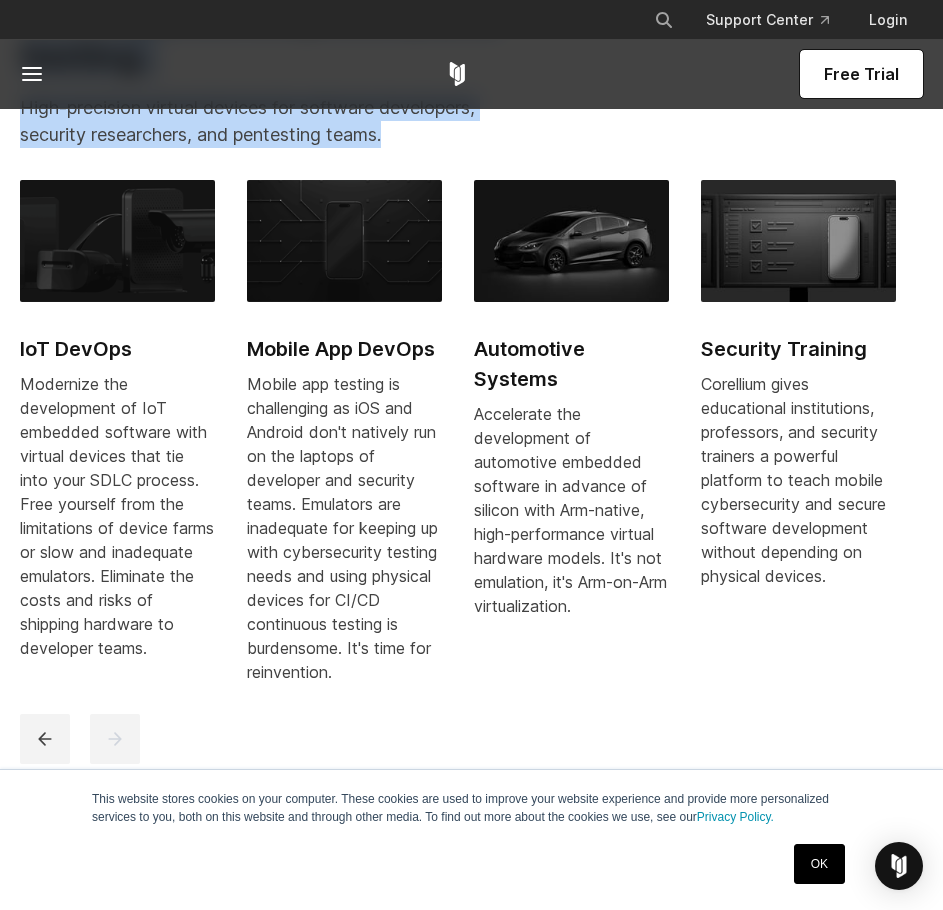 click on "Automotive Systems
Accelerate the development of automotive embedded software in advance of silicon with Arm-native, high-performance virtual hardware models. It's not emulation, it's Arm-on-Arm virtualization." at bounding box center (571, 418) 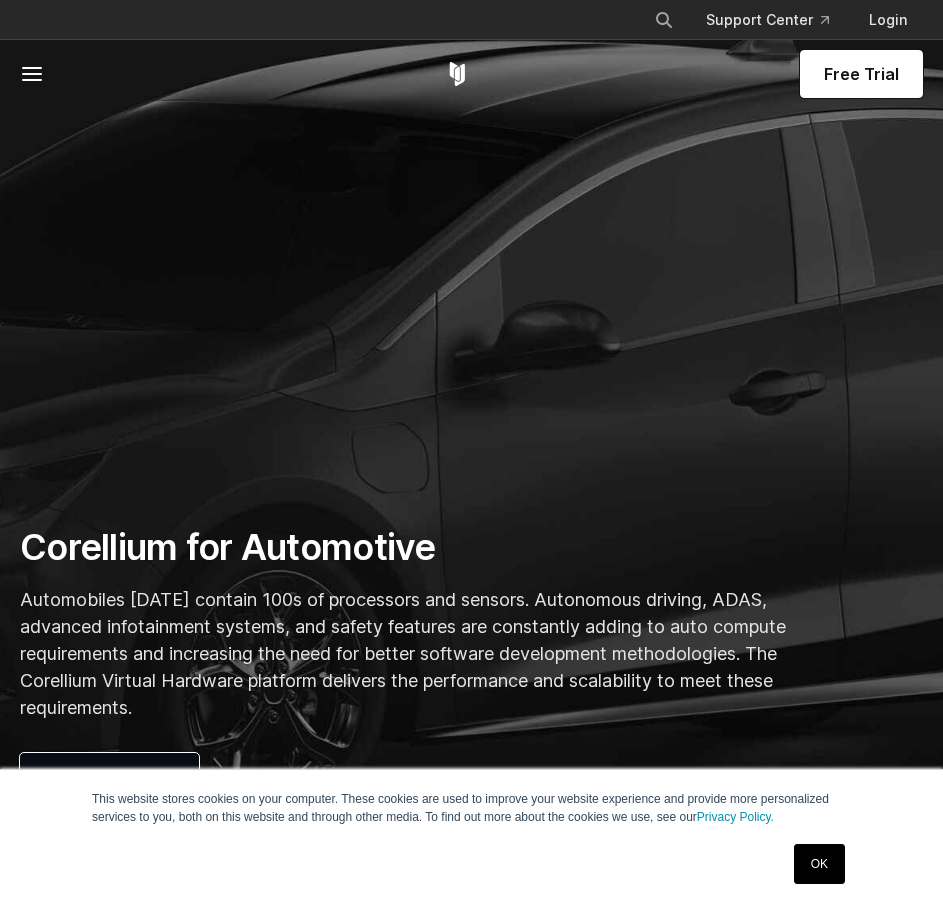 scroll, scrollTop: 0, scrollLeft: 0, axis: both 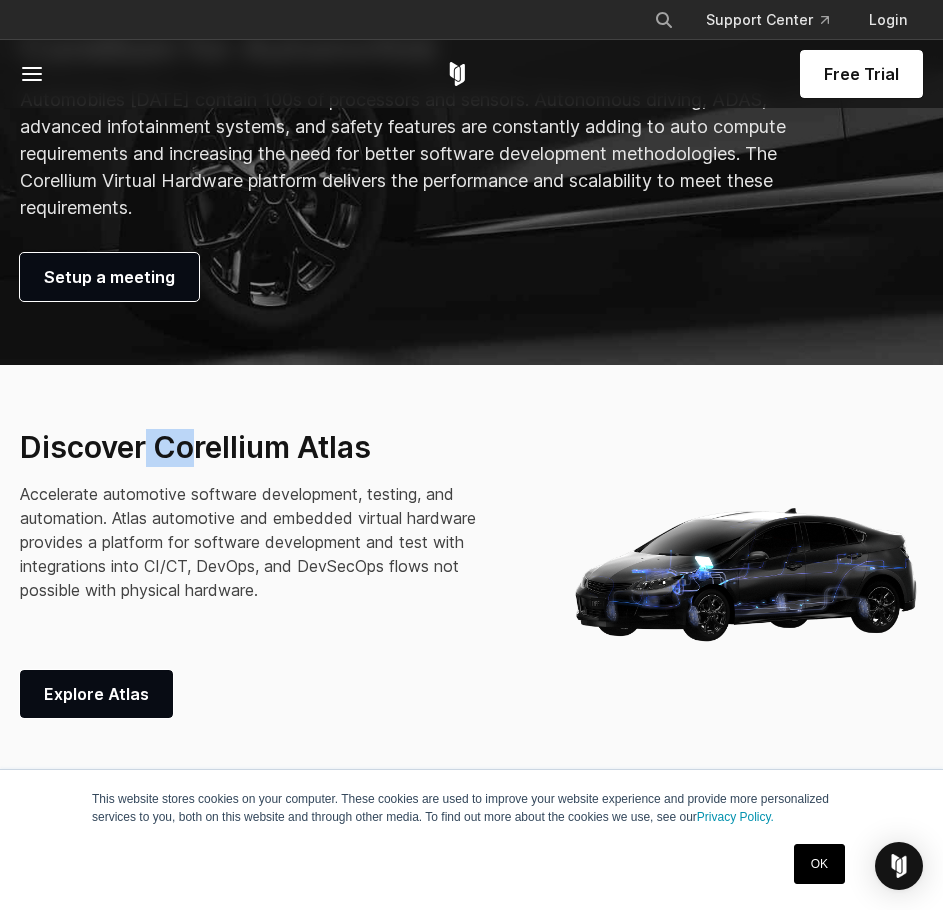 drag, startPoint x: 147, startPoint y: 450, endPoint x: 199, endPoint y: 453, distance: 52.086468 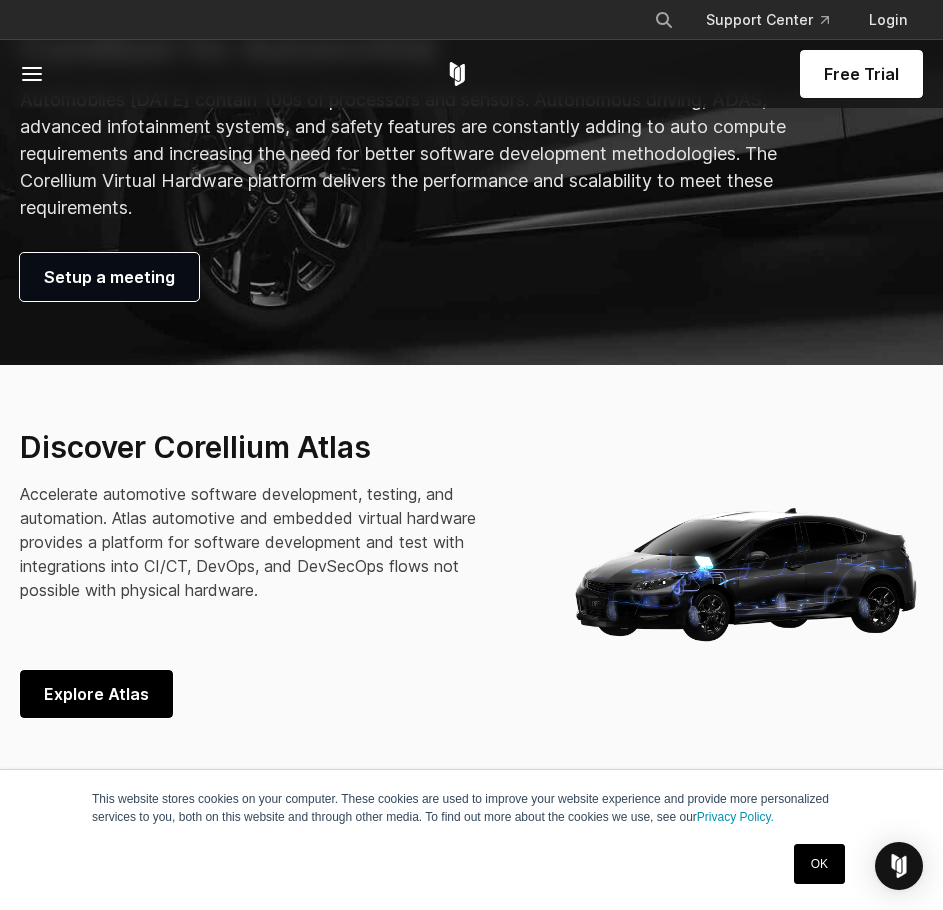 click on "Explore Atlas" at bounding box center (96, 694) 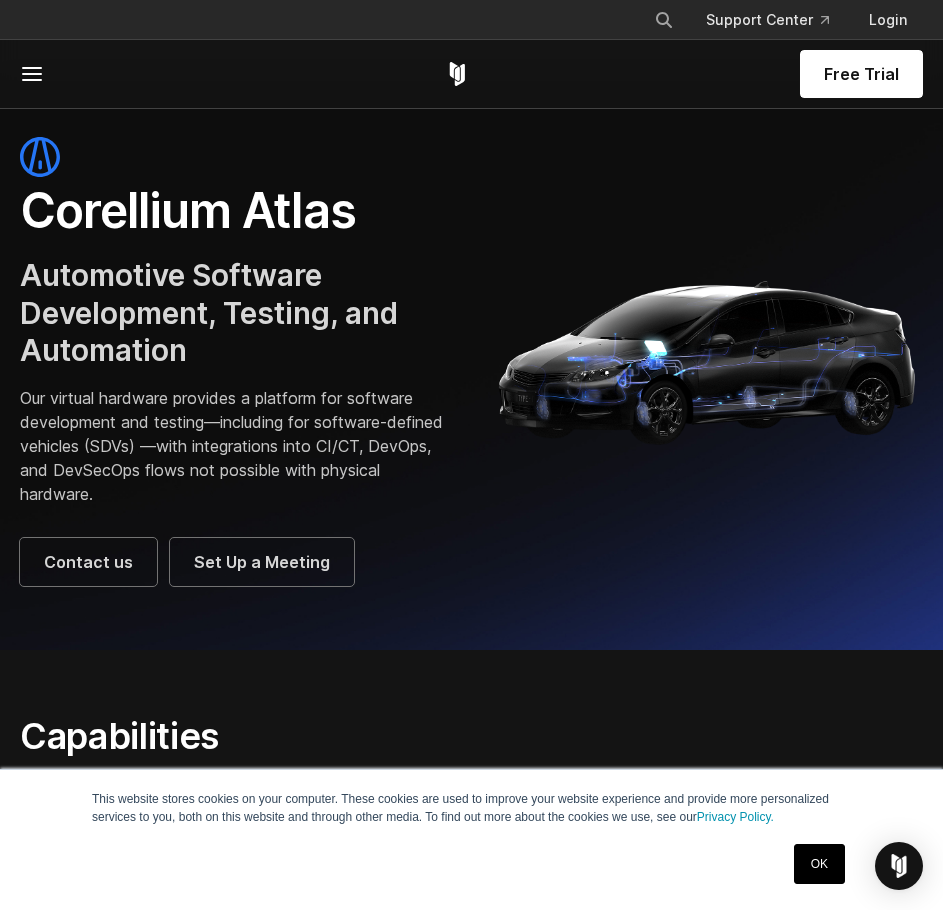 scroll, scrollTop: 0, scrollLeft: 0, axis: both 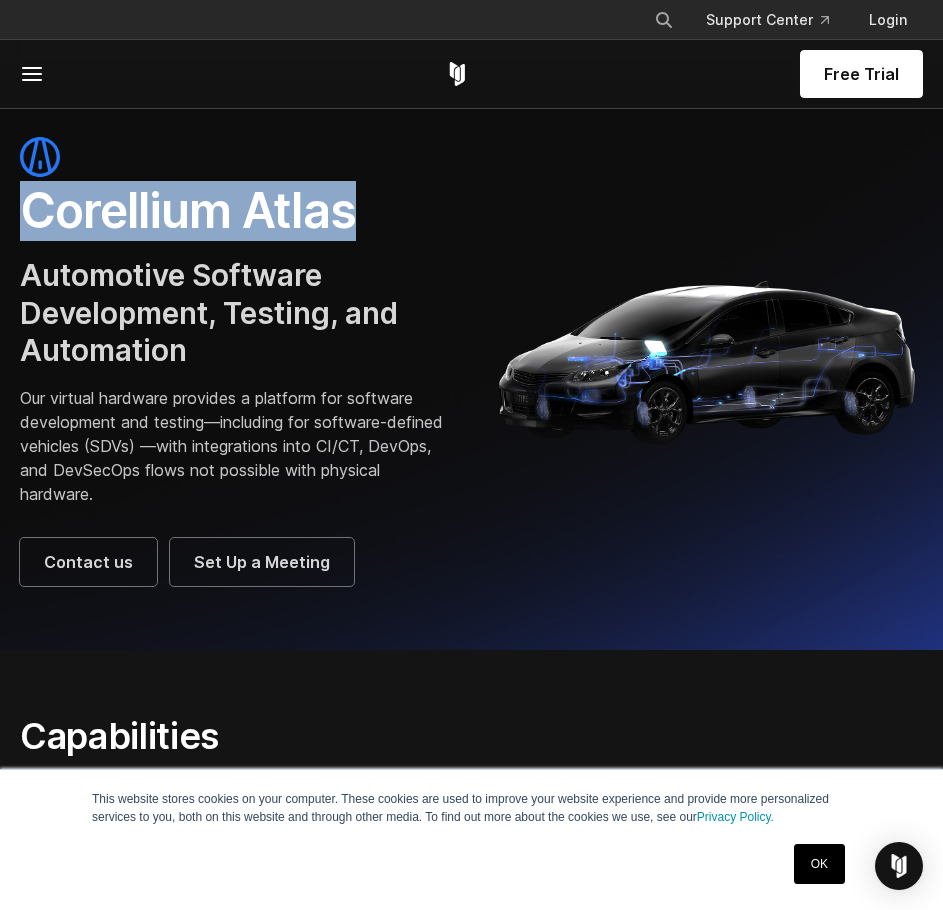 drag, startPoint x: 315, startPoint y: 221, endPoint x: 347, endPoint y: 222, distance: 32.01562 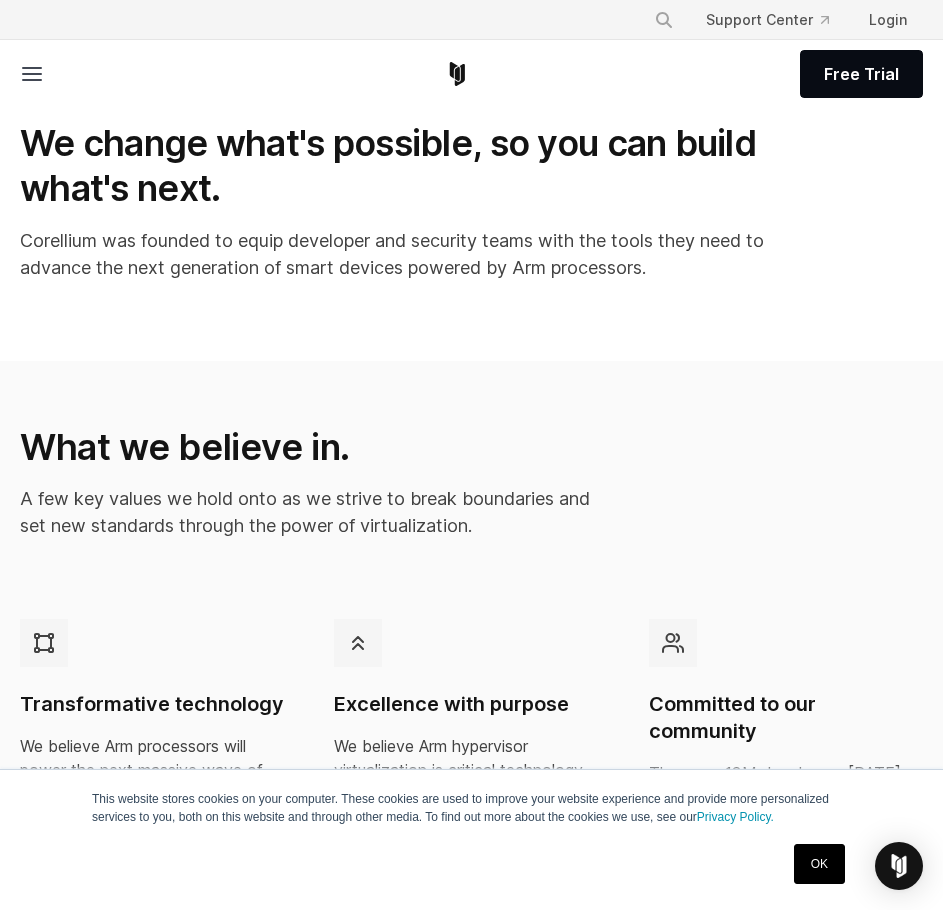 scroll, scrollTop: 0, scrollLeft: 0, axis: both 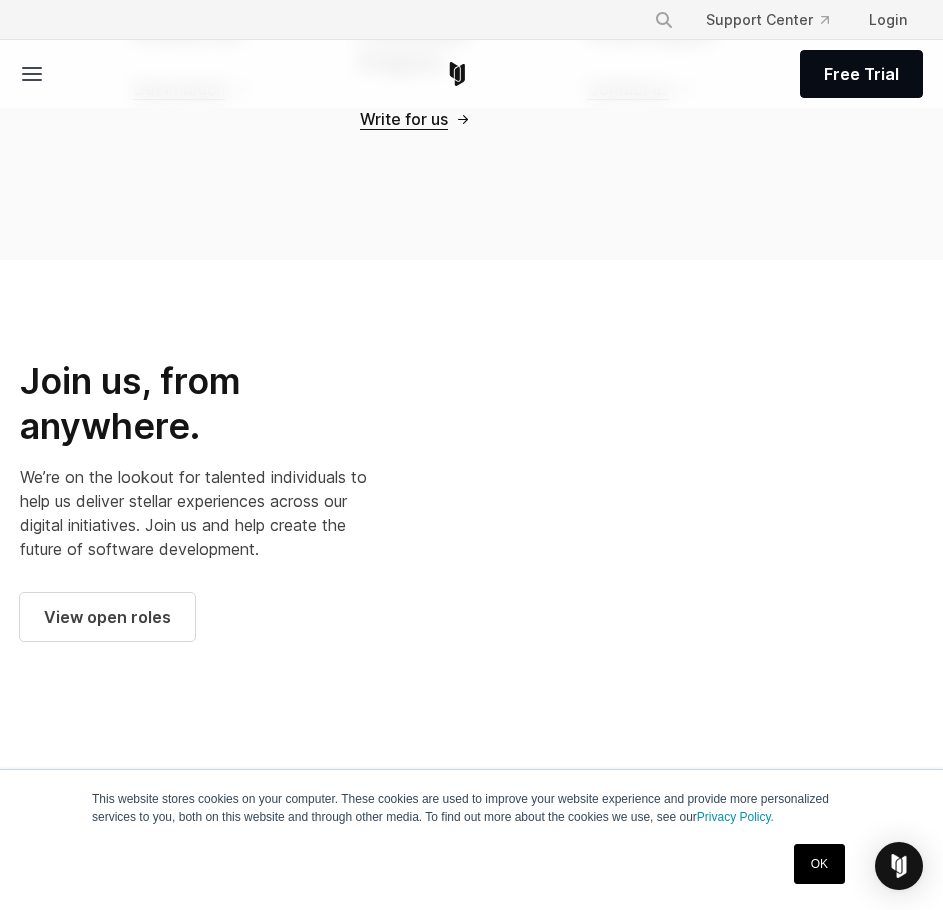 type 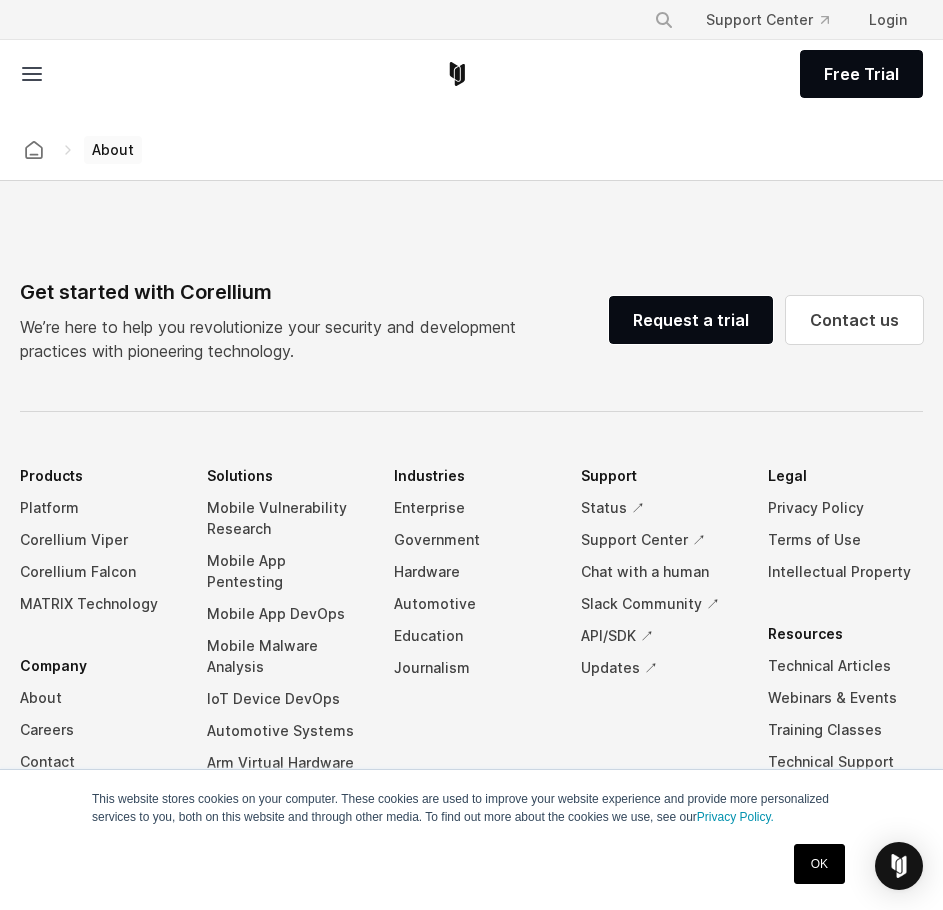 scroll, scrollTop: 3120, scrollLeft: 0, axis: vertical 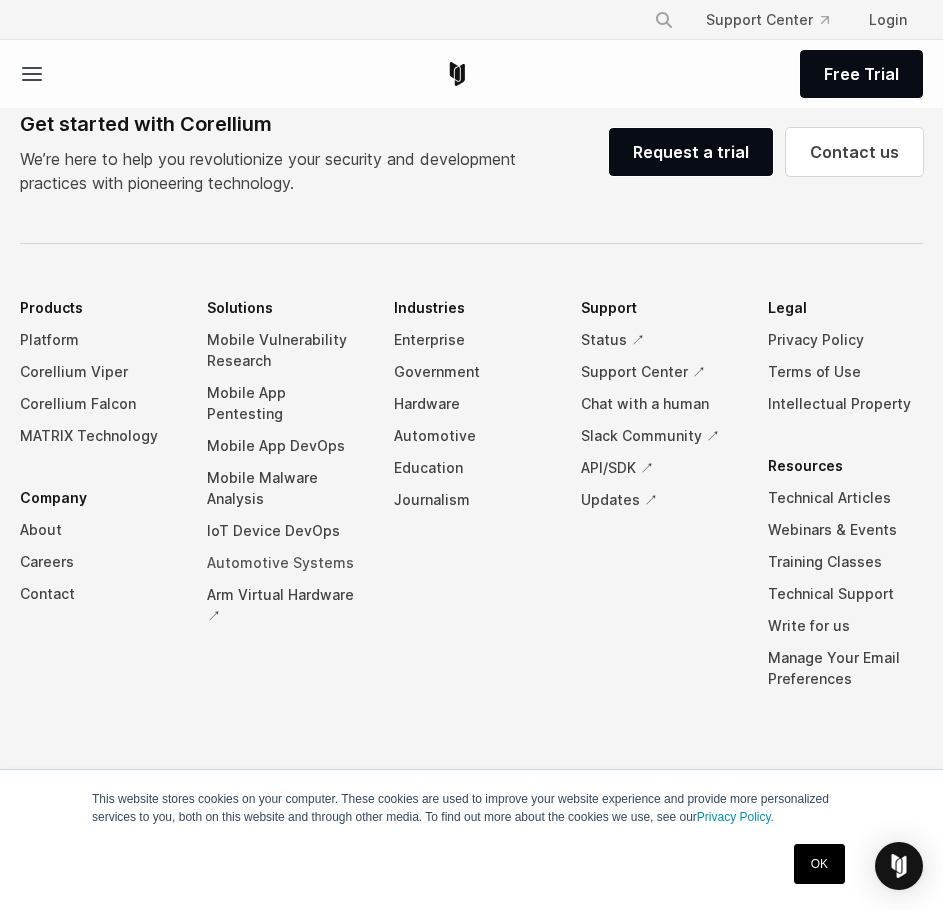 click on "Automotive Systems" at bounding box center (284, 563) 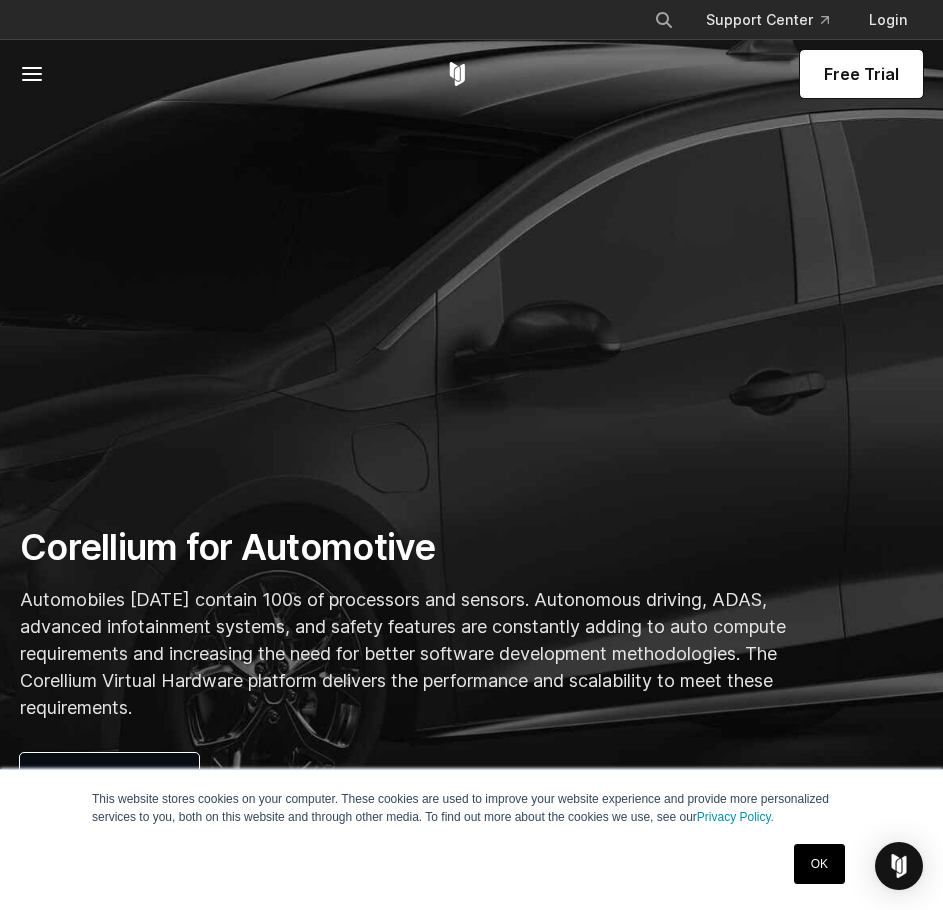 scroll, scrollTop: 0, scrollLeft: 0, axis: both 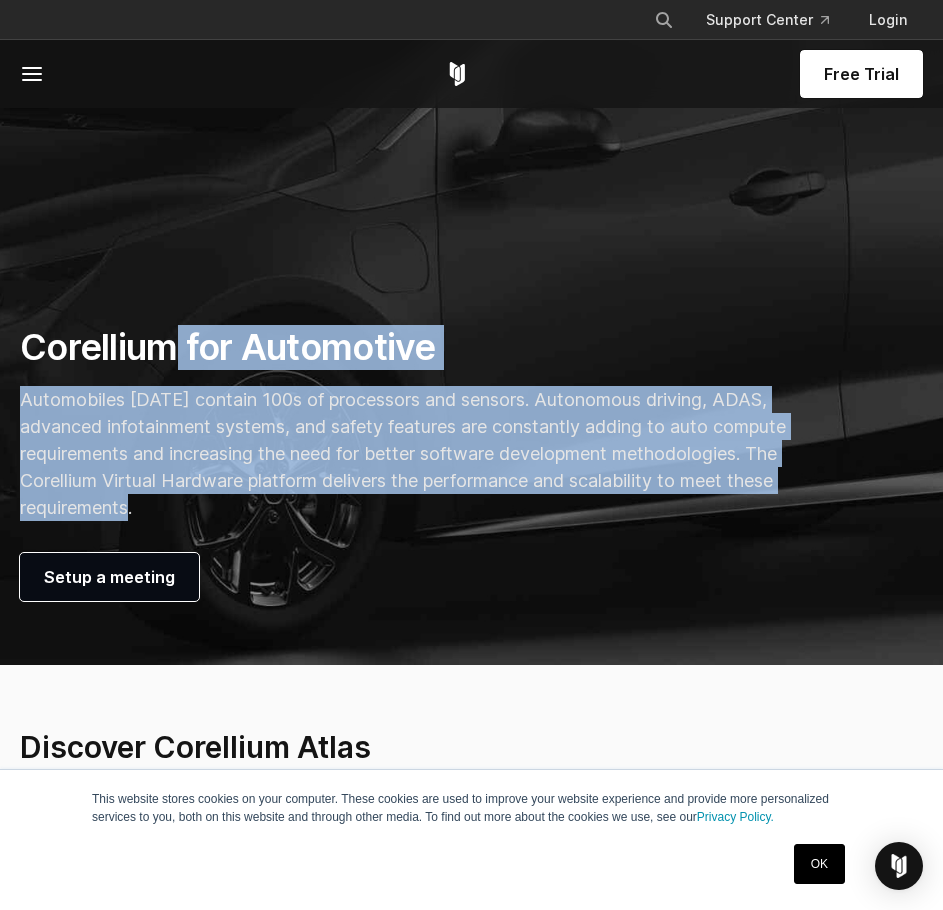 drag, startPoint x: 201, startPoint y: 365, endPoint x: 390, endPoint y: 502, distance: 233.43094 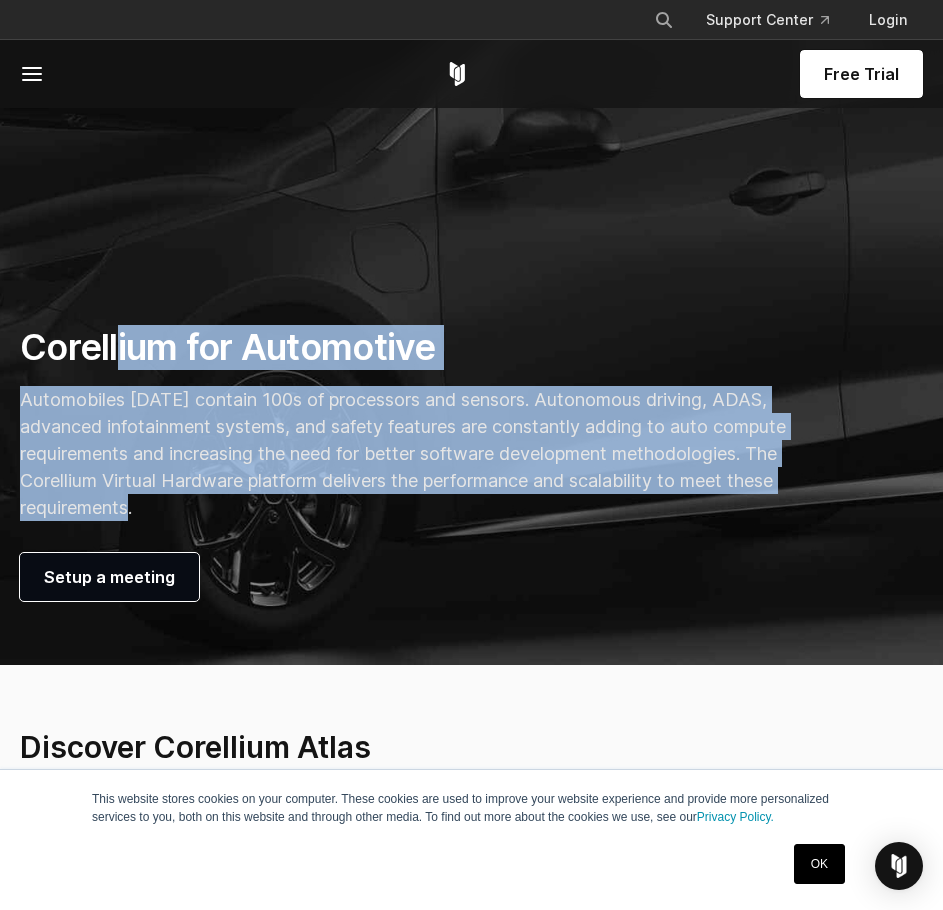 drag, startPoint x: 311, startPoint y: 349, endPoint x: 326, endPoint y: 516, distance: 167.6723 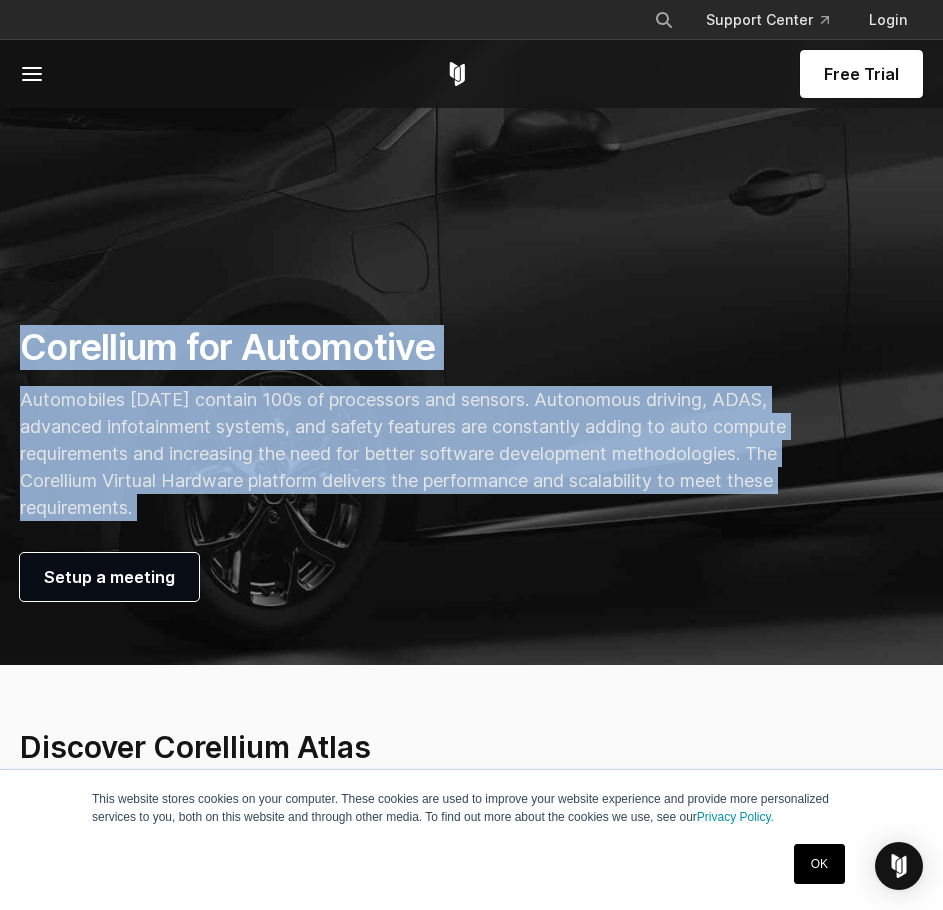drag, startPoint x: 326, startPoint y: 516, endPoint x: 196, endPoint y: 336, distance: 222.03603 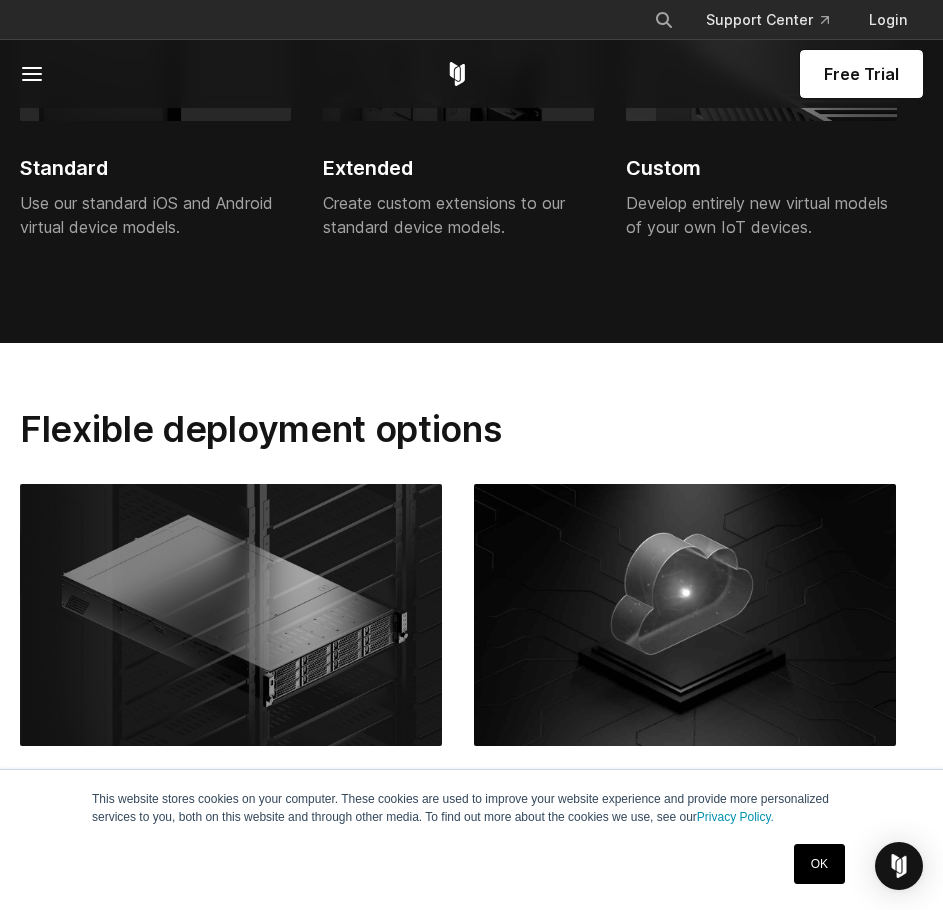 scroll, scrollTop: 4500, scrollLeft: 0, axis: vertical 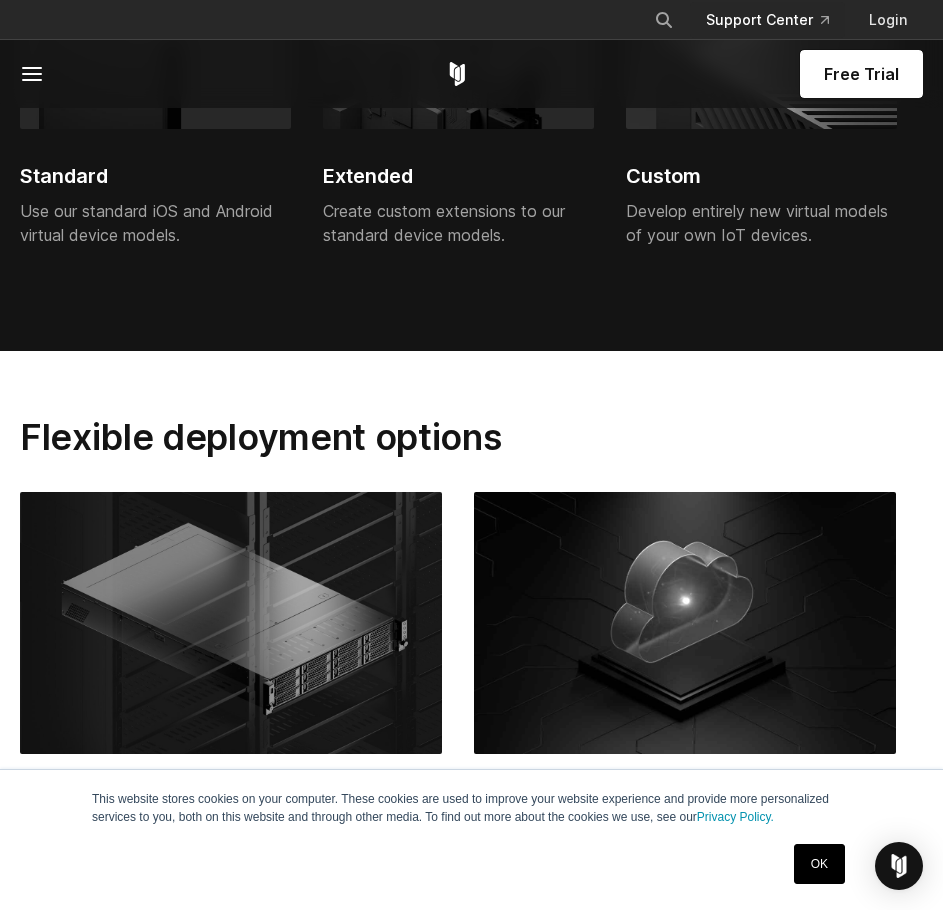 click on "Support Center" at bounding box center [767, 20] 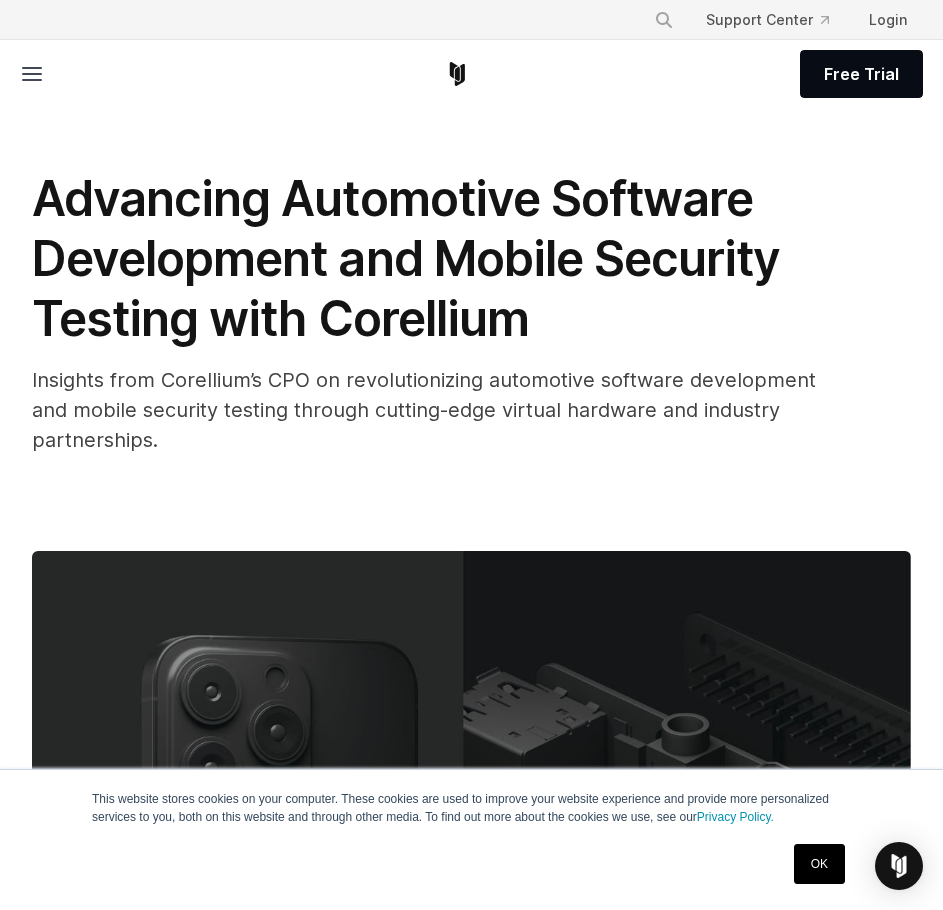 scroll, scrollTop: 0, scrollLeft: 0, axis: both 